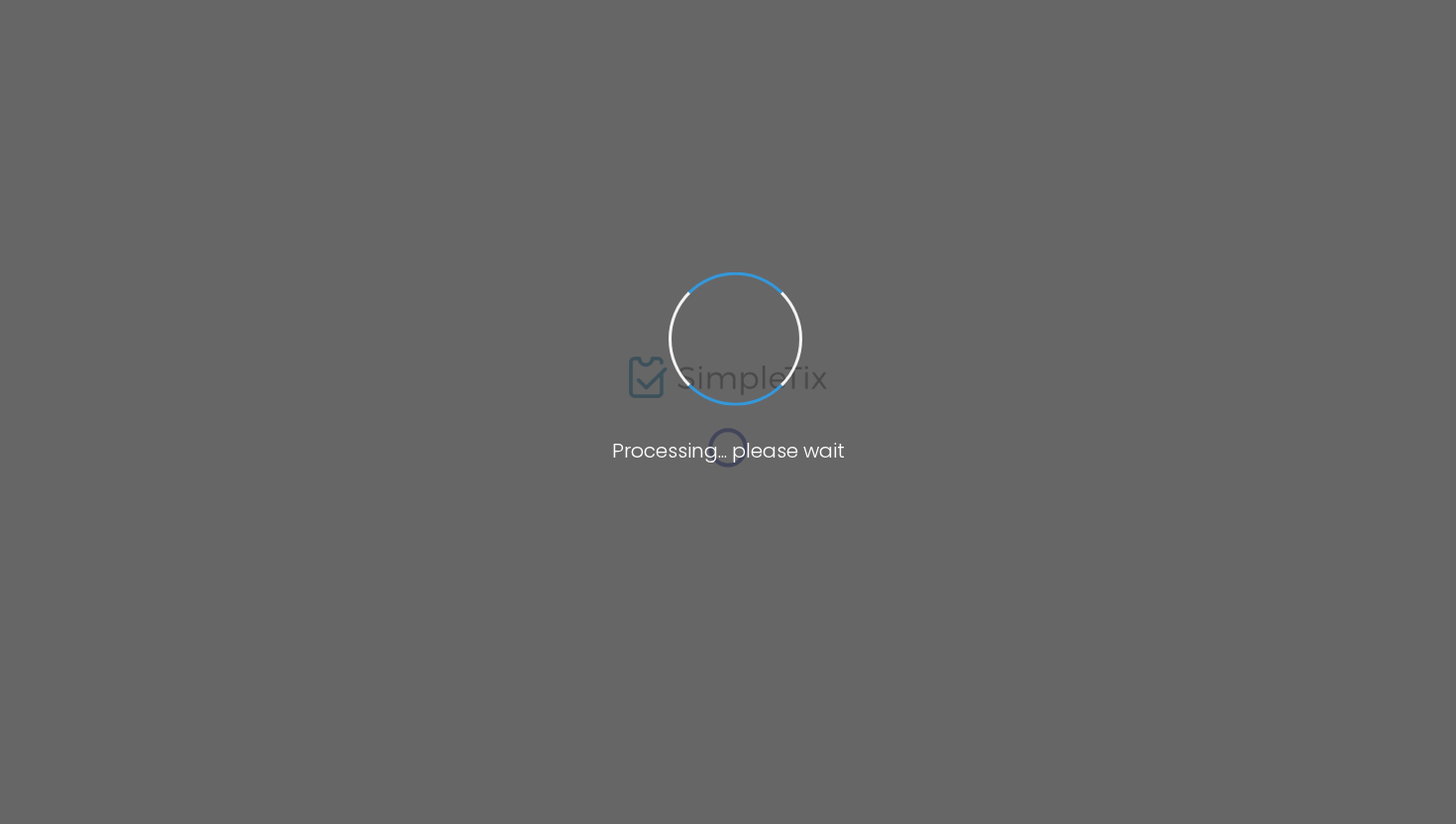 scroll, scrollTop: 0, scrollLeft: 0, axis: both 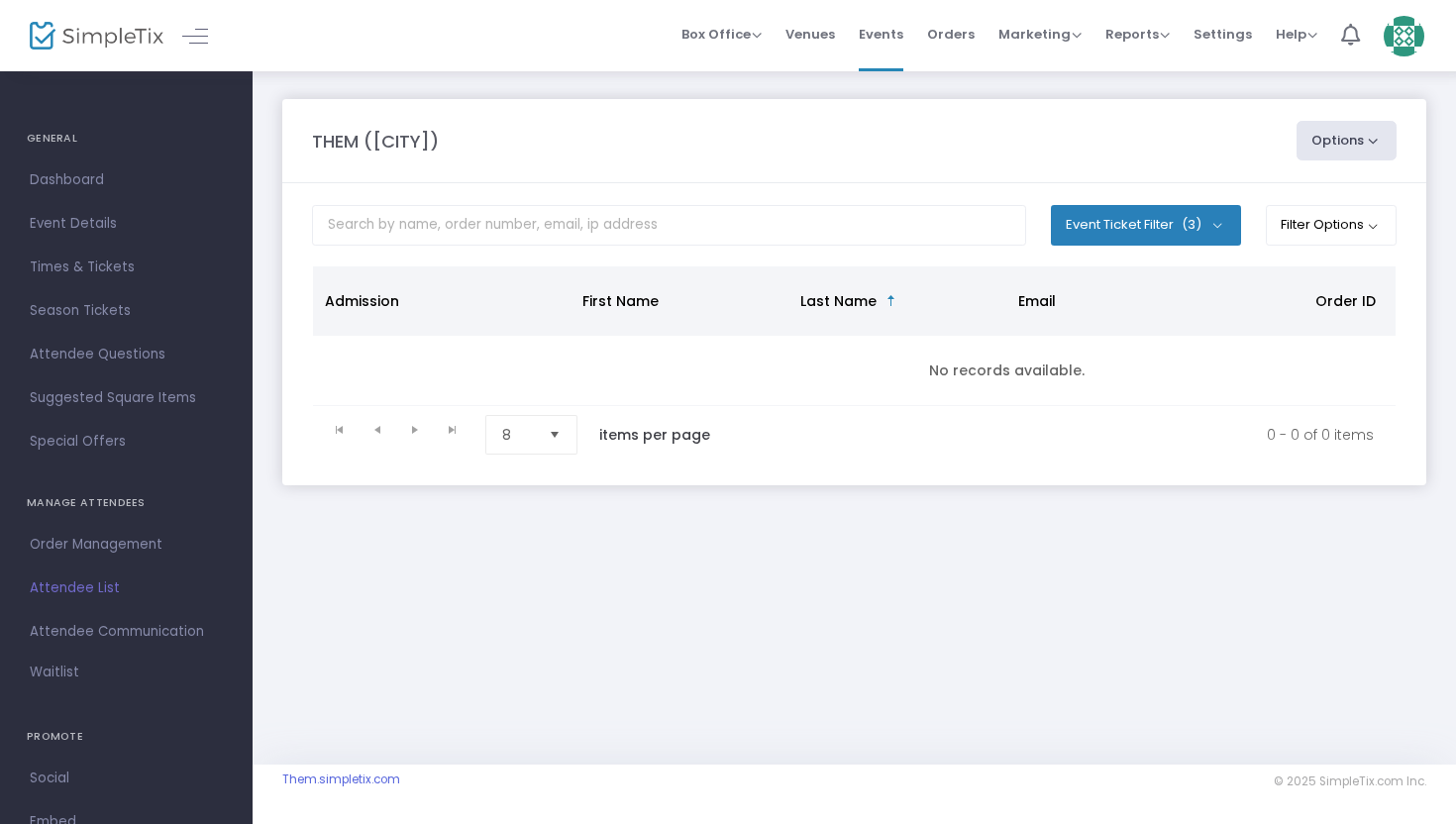 click on "Attendee List" at bounding box center [126, 588] 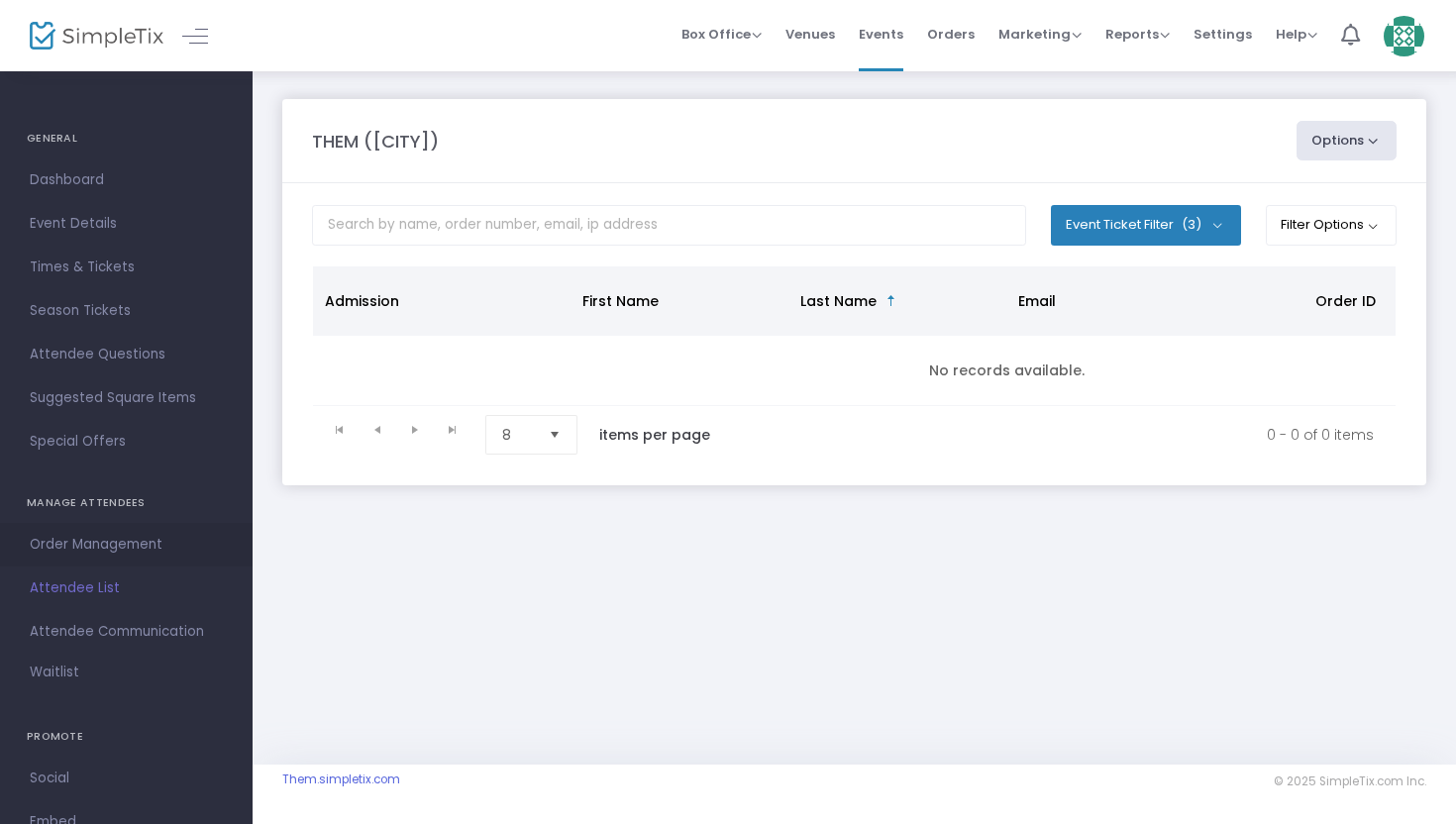 click on "Order Management" at bounding box center [126, 545] 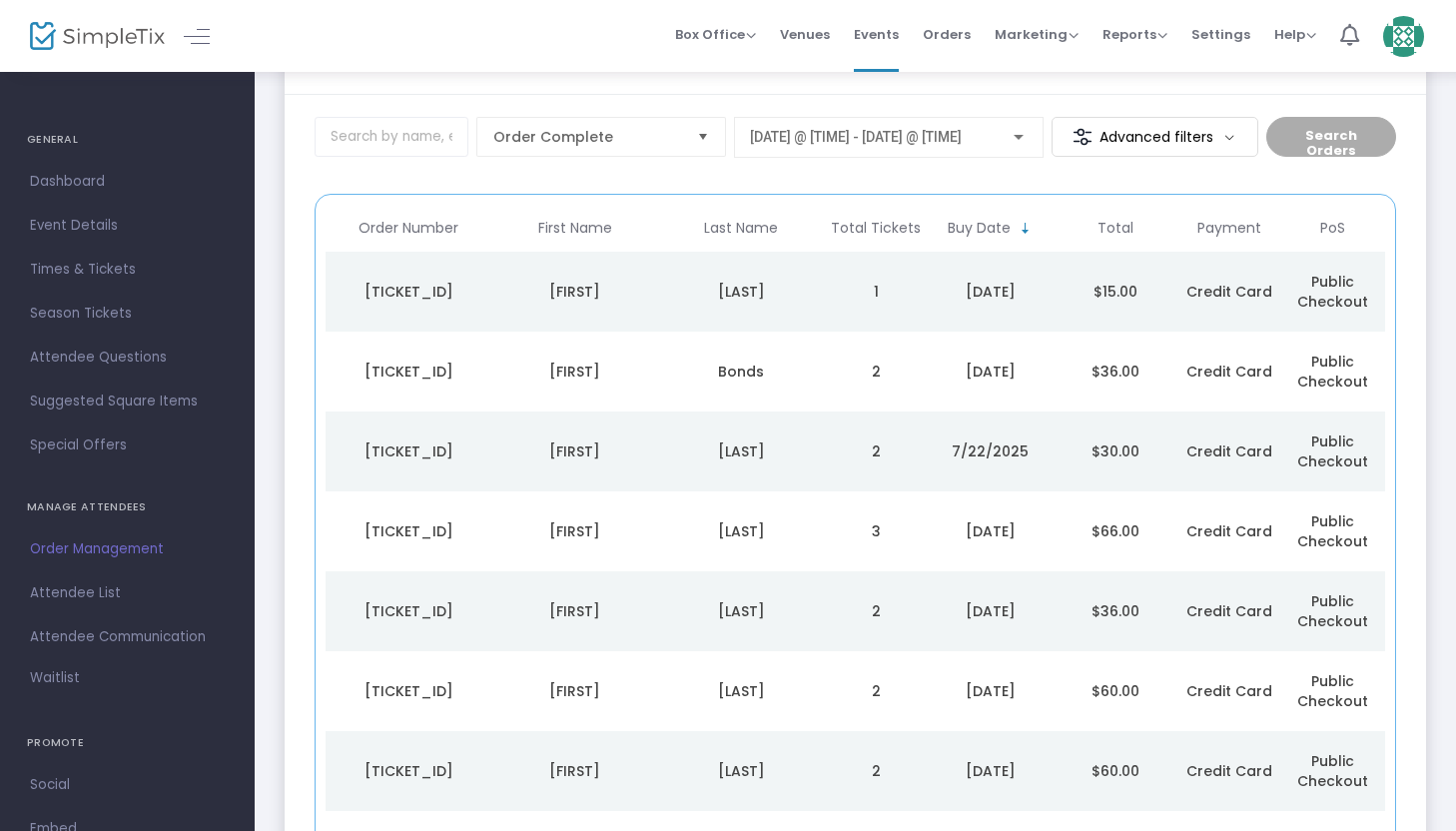 scroll, scrollTop: 0, scrollLeft: 0, axis: both 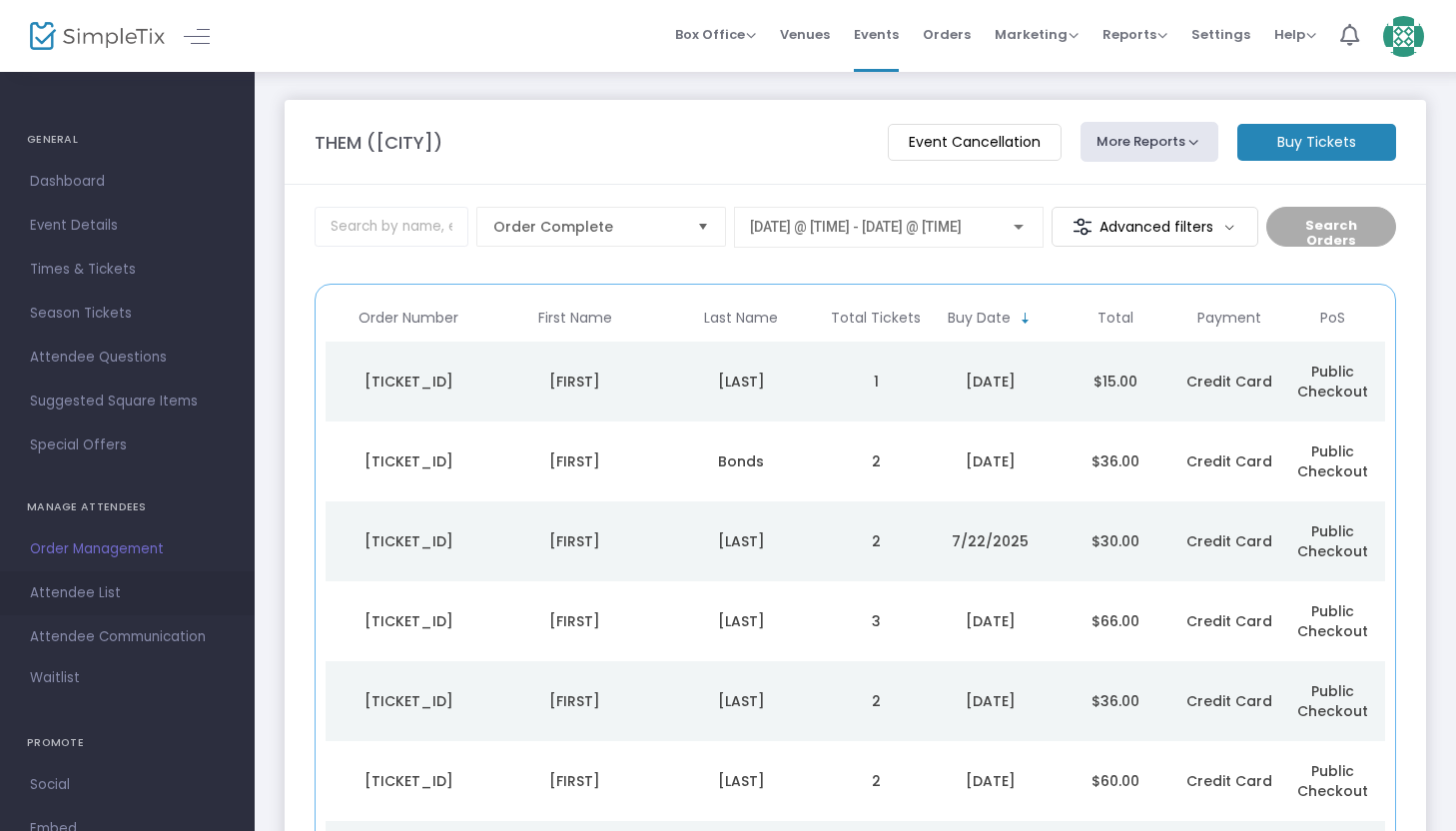 click on "Attendee List" at bounding box center [127, 593] 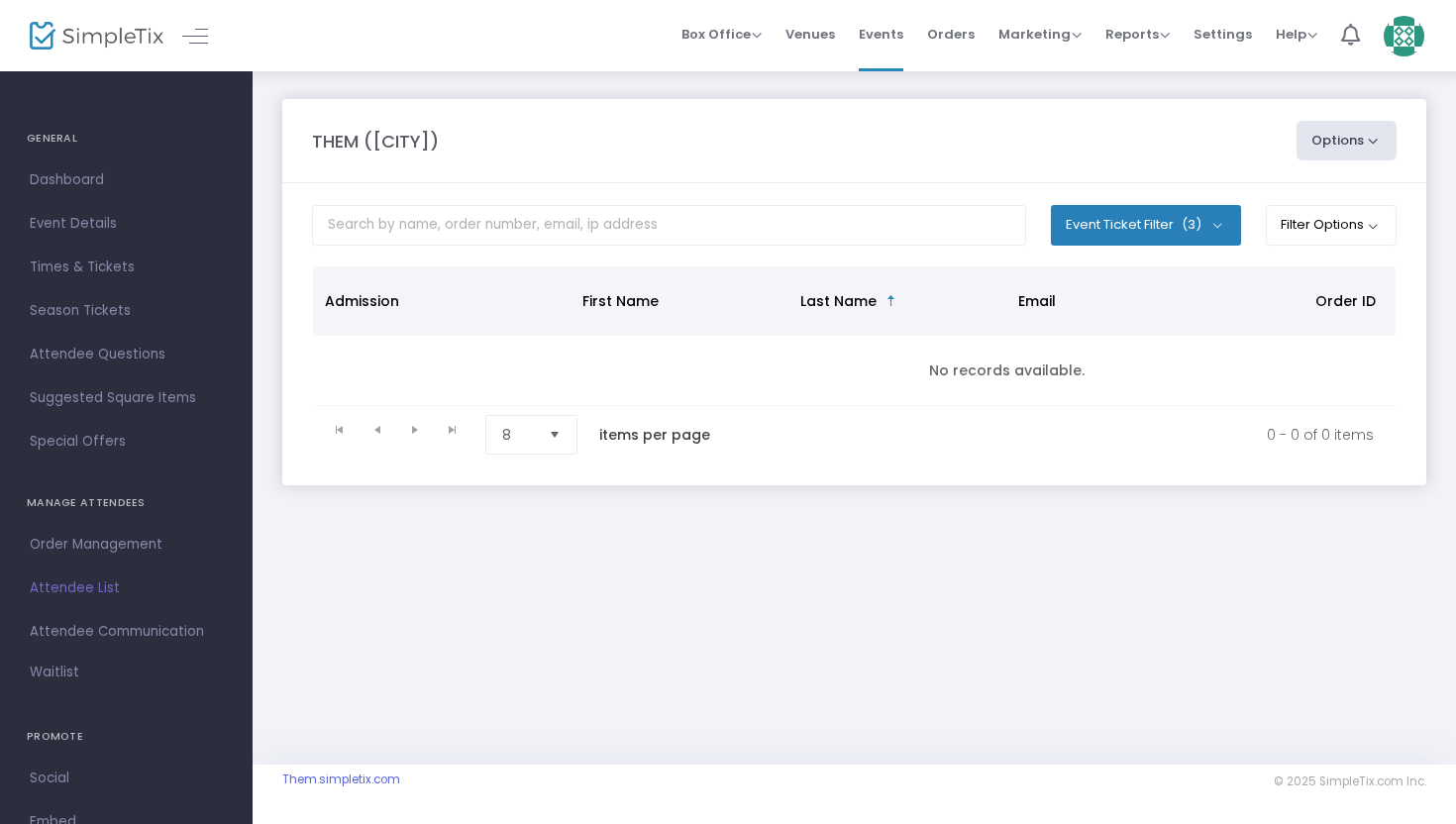 click on "(3)" at bounding box center [1192, 225] 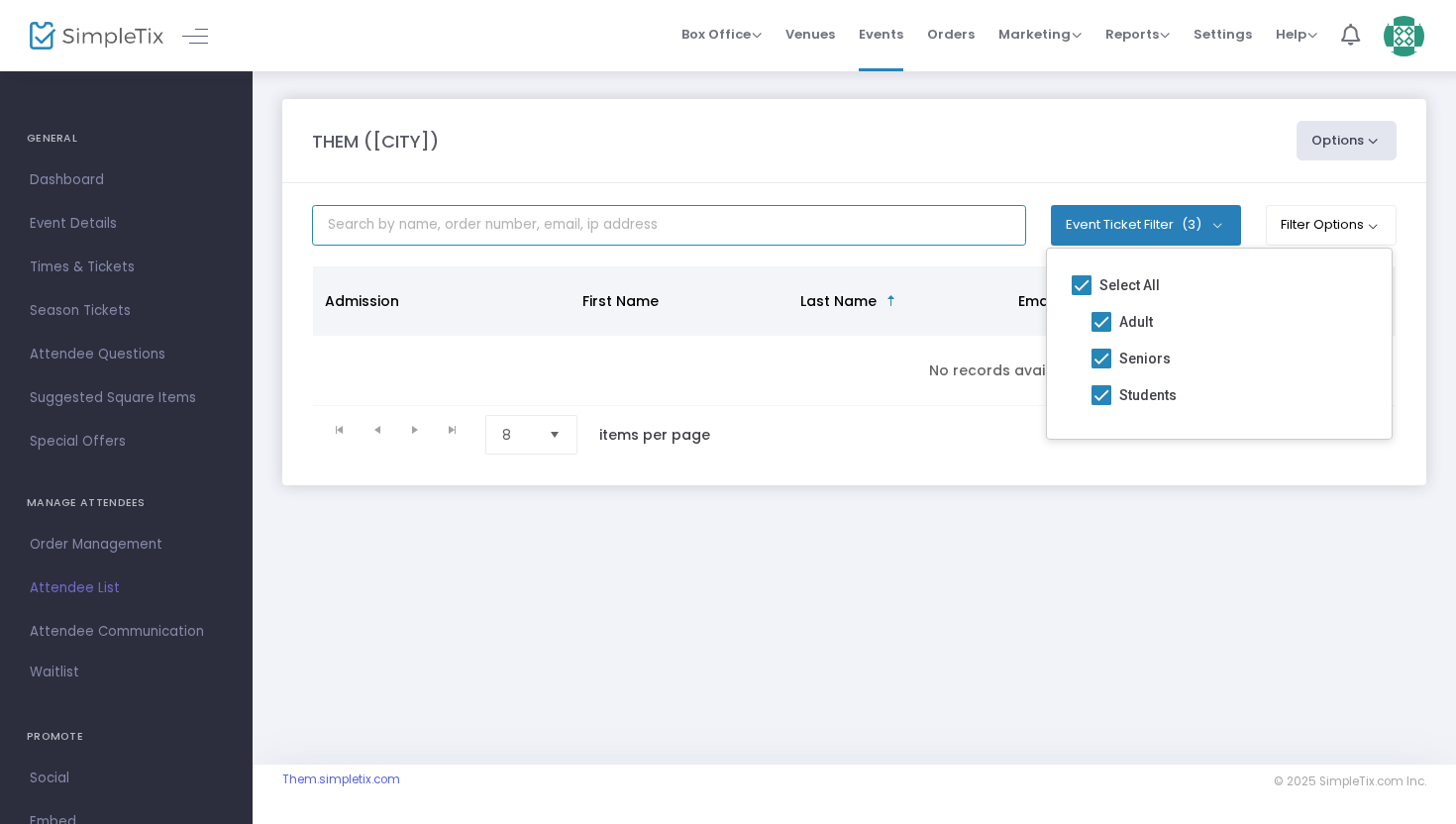click 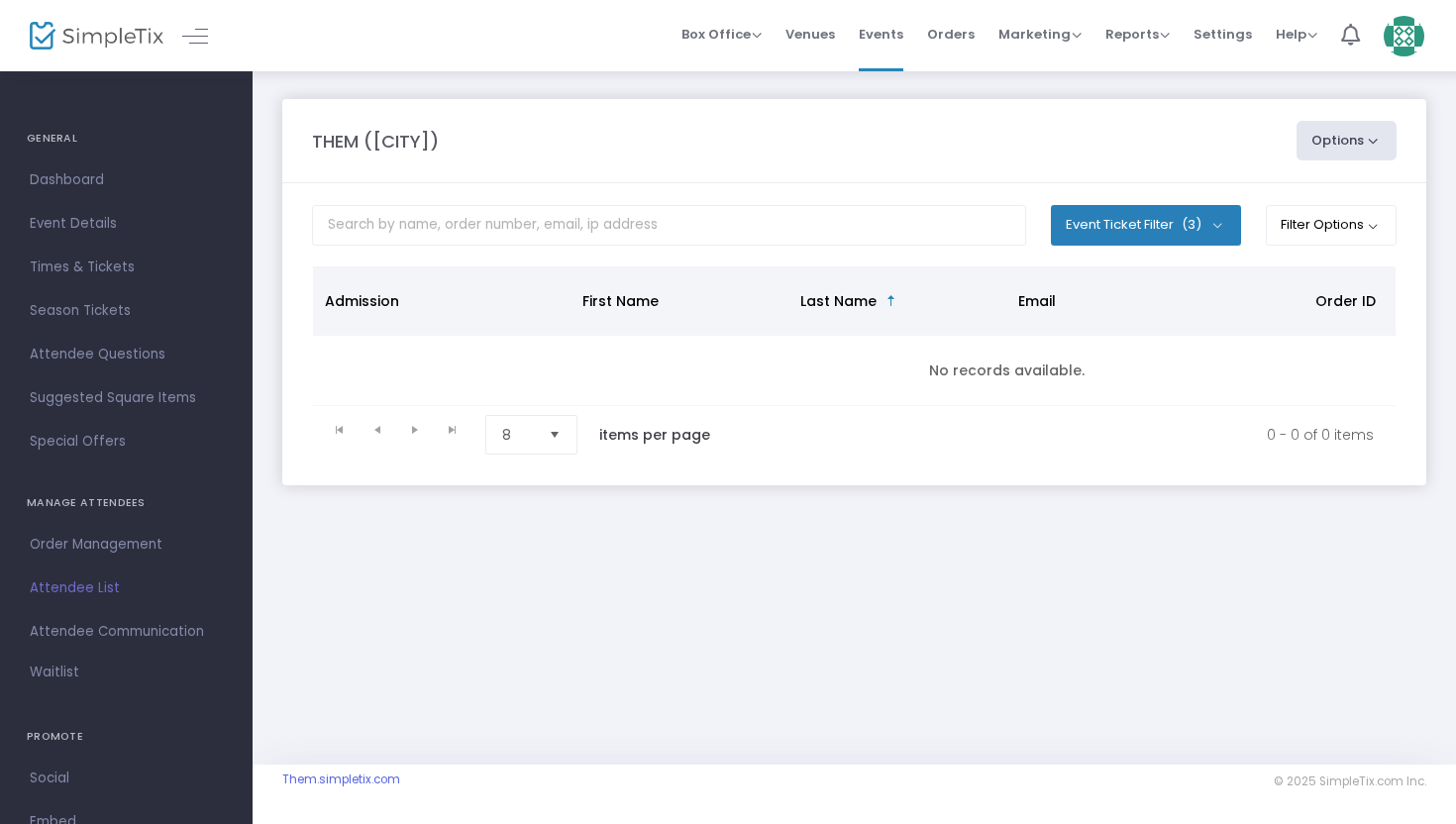 click on "Options" 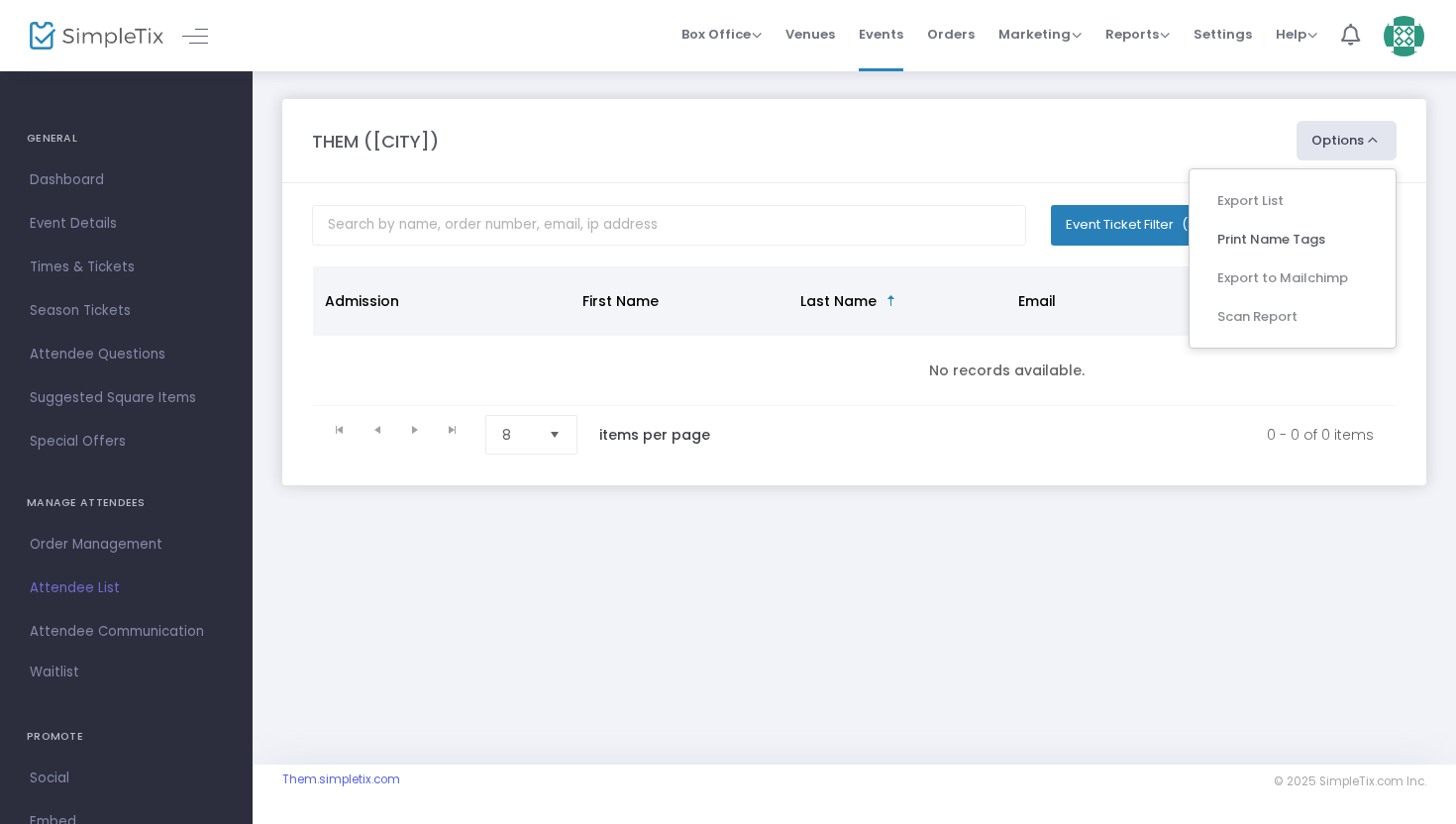 click on "THEM ([CITY])" 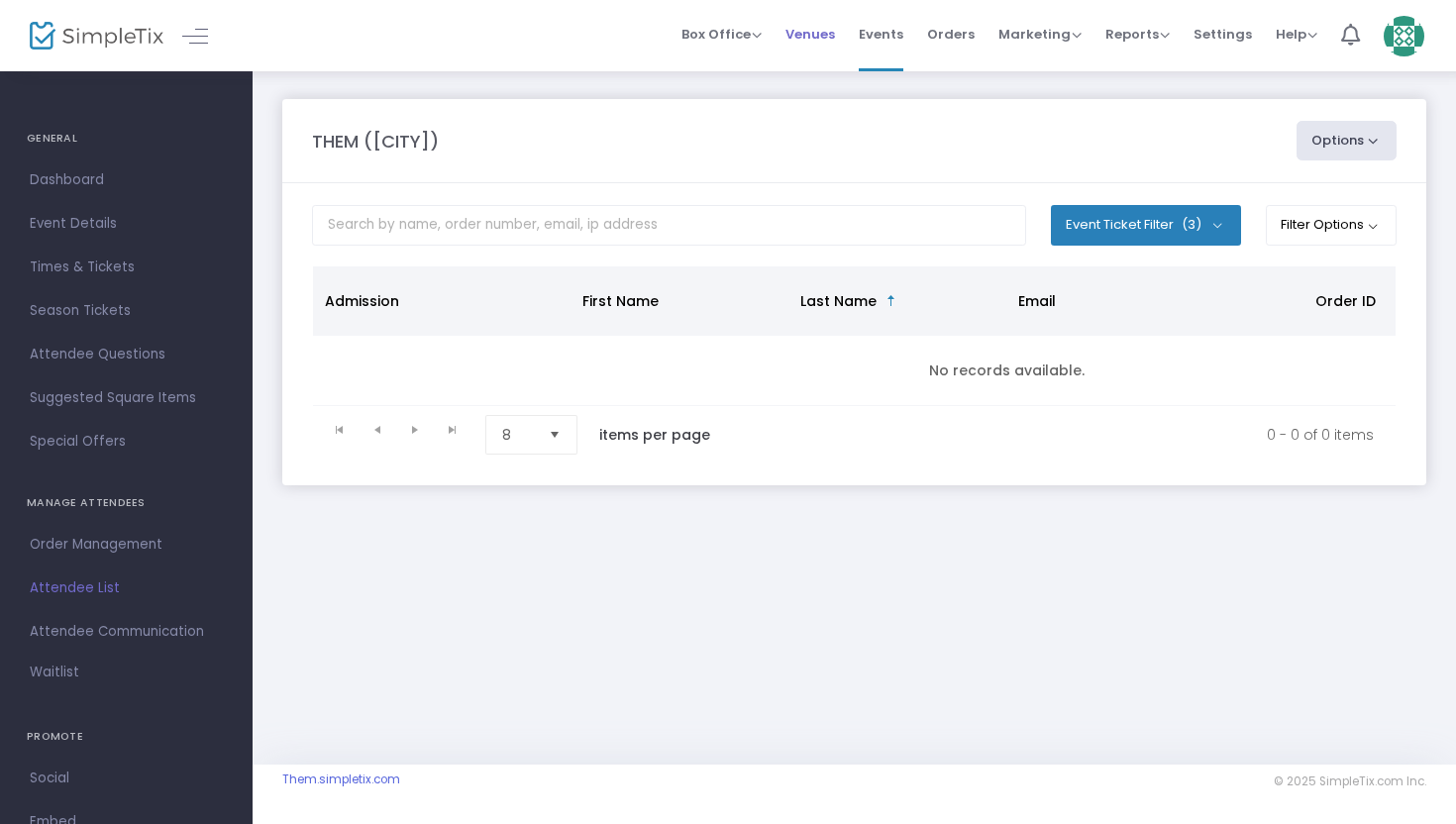 click on "Venues" at bounding box center [810, 34] 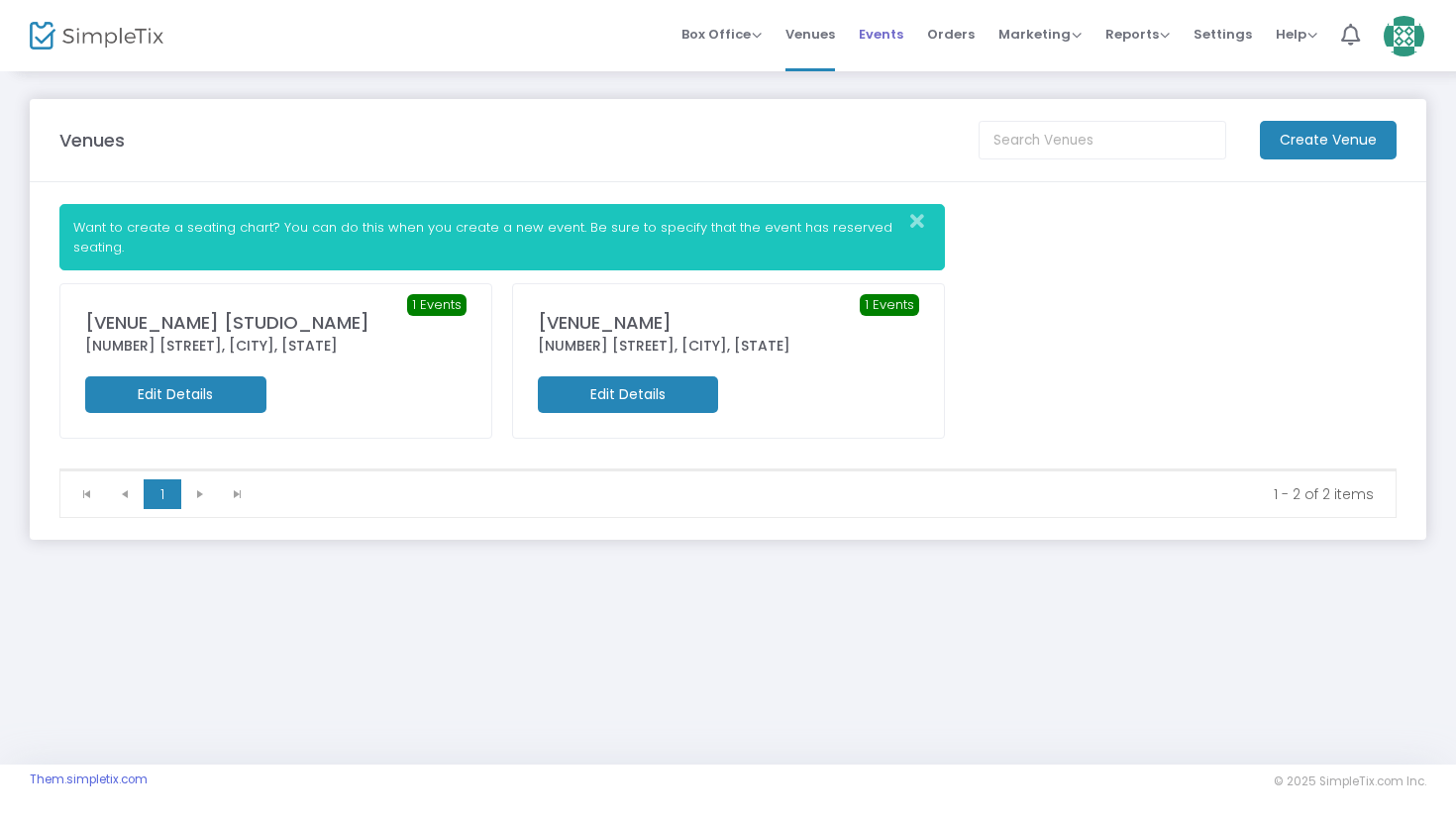 click on "Events" at bounding box center (881, 34) 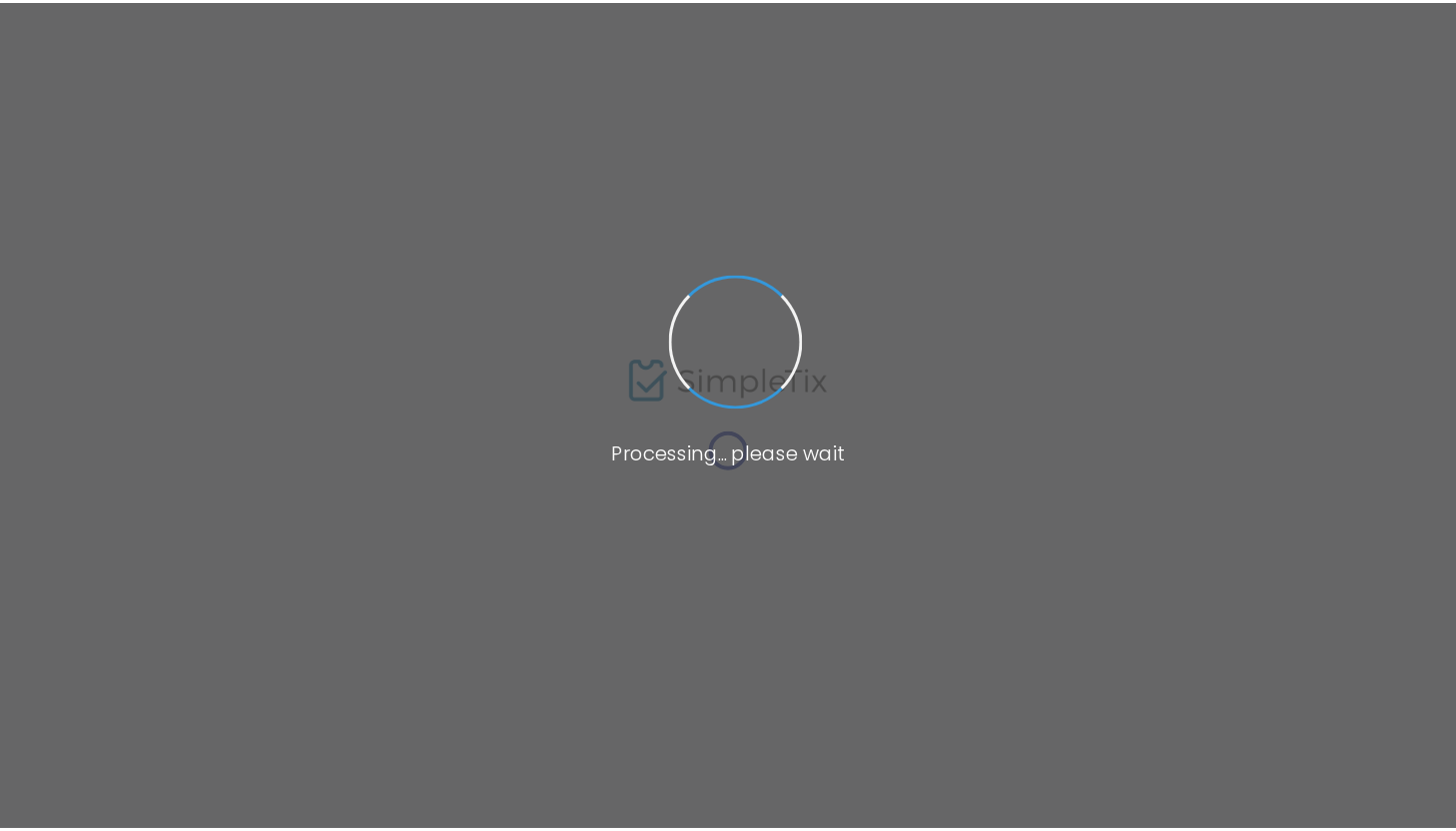 scroll, scrollTop: 0, scrollLeft: 0, axis: both 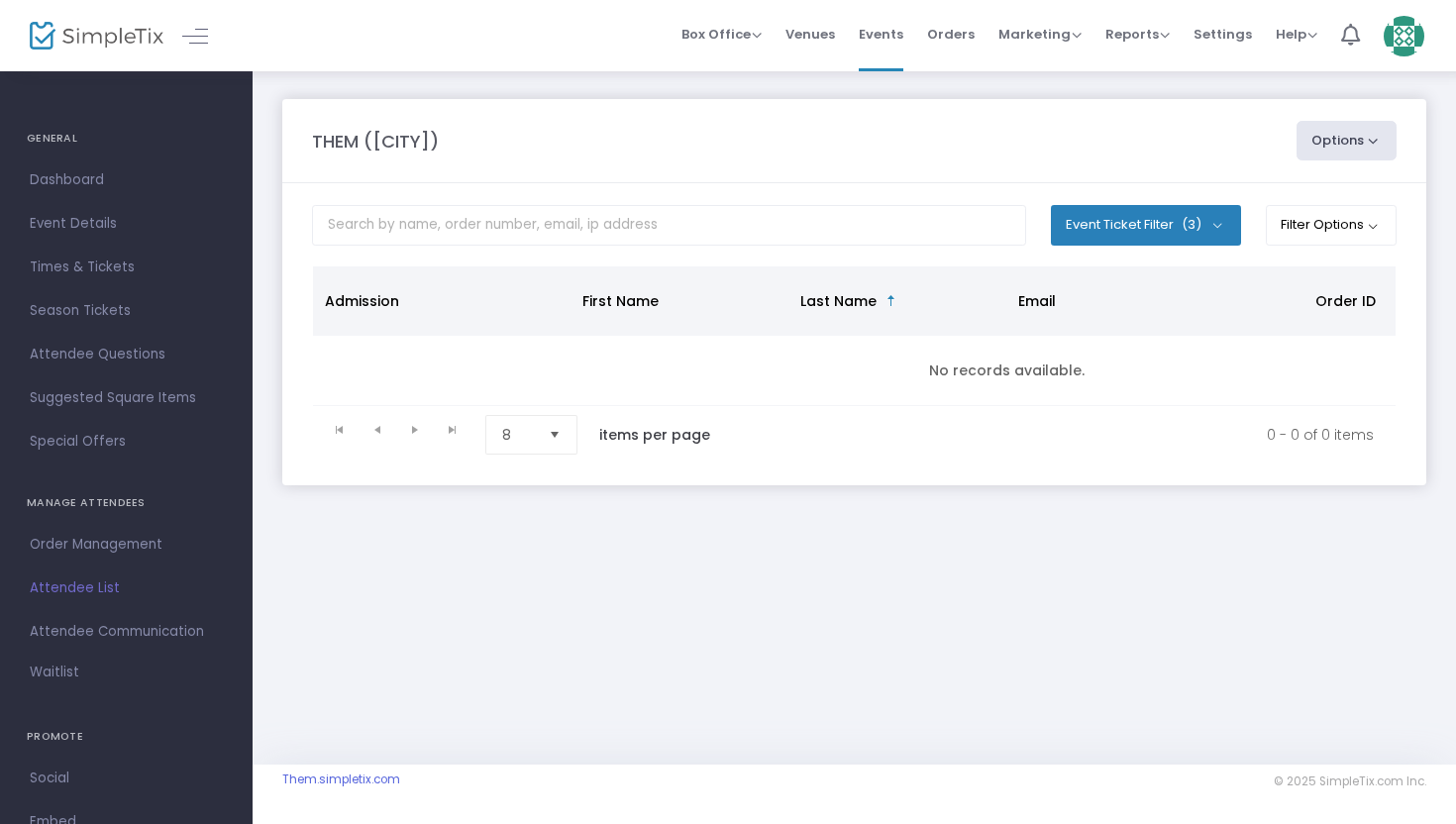 click on "Event Ticket Filter  (3)" at bounding box center [1146, 225] 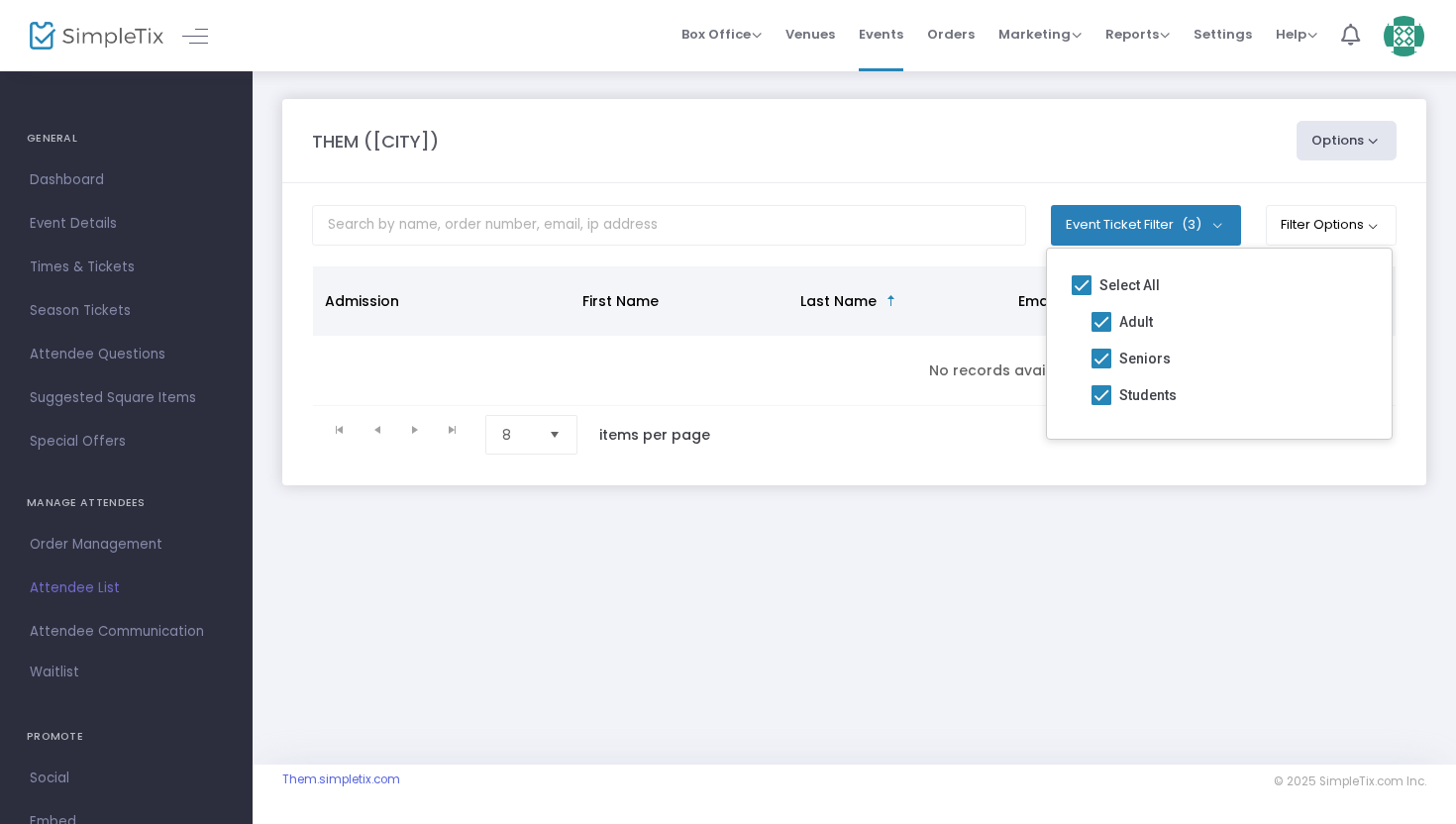 click on "Event Ticket Filter  (3)" at bounding box center [1146, 225] 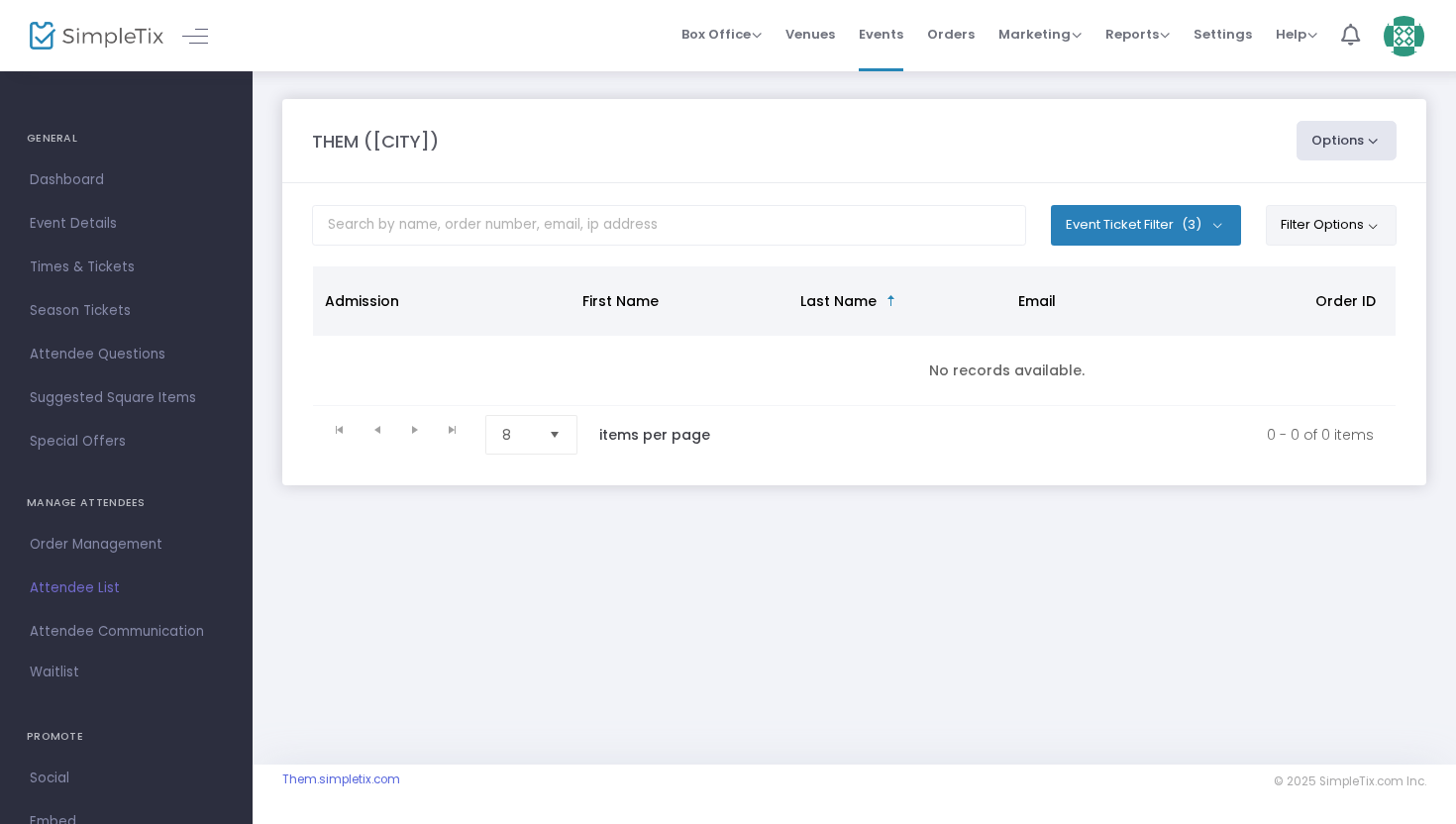 click on "Filter Options" at bounding box center (1331, 225) 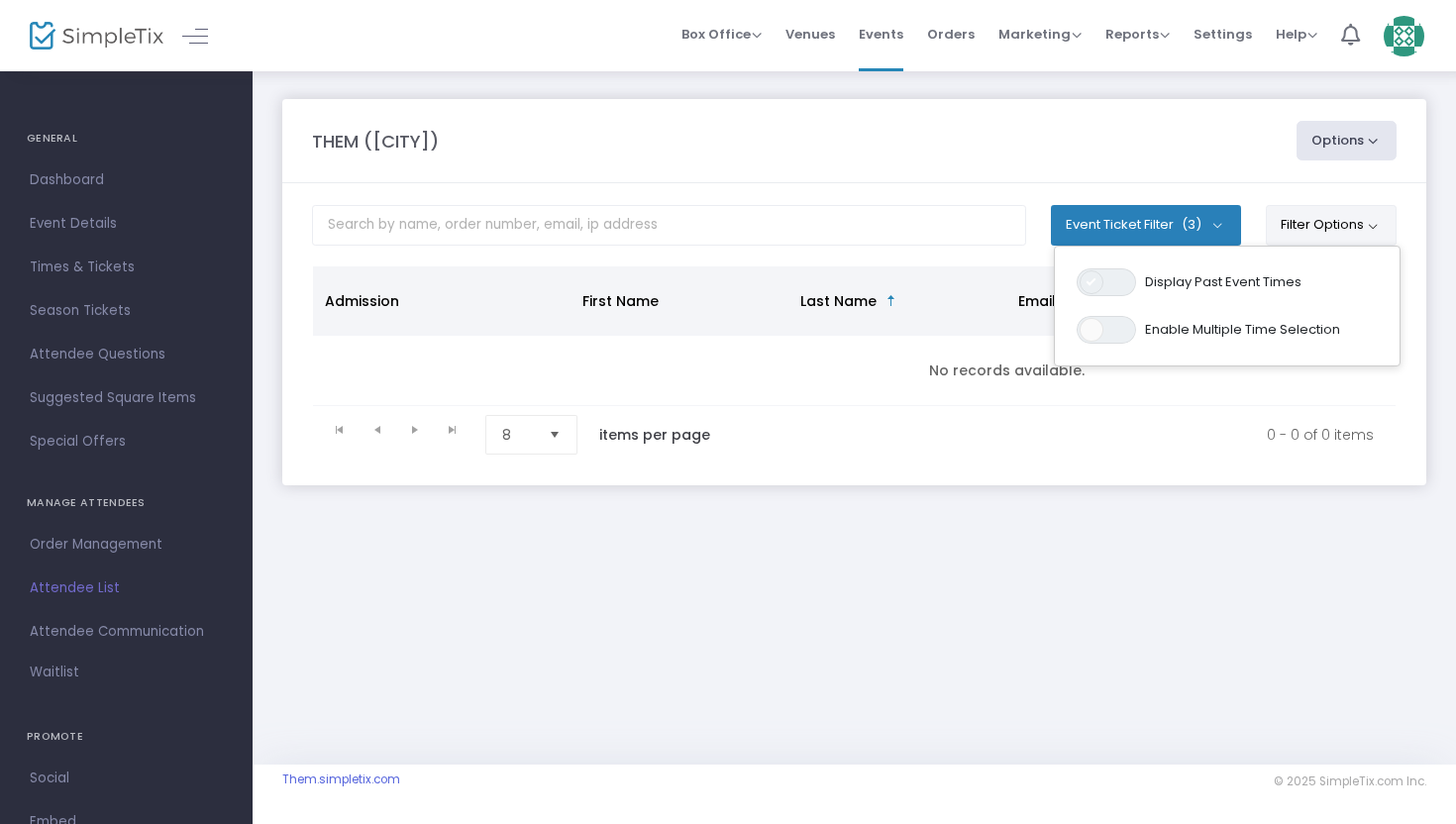 click 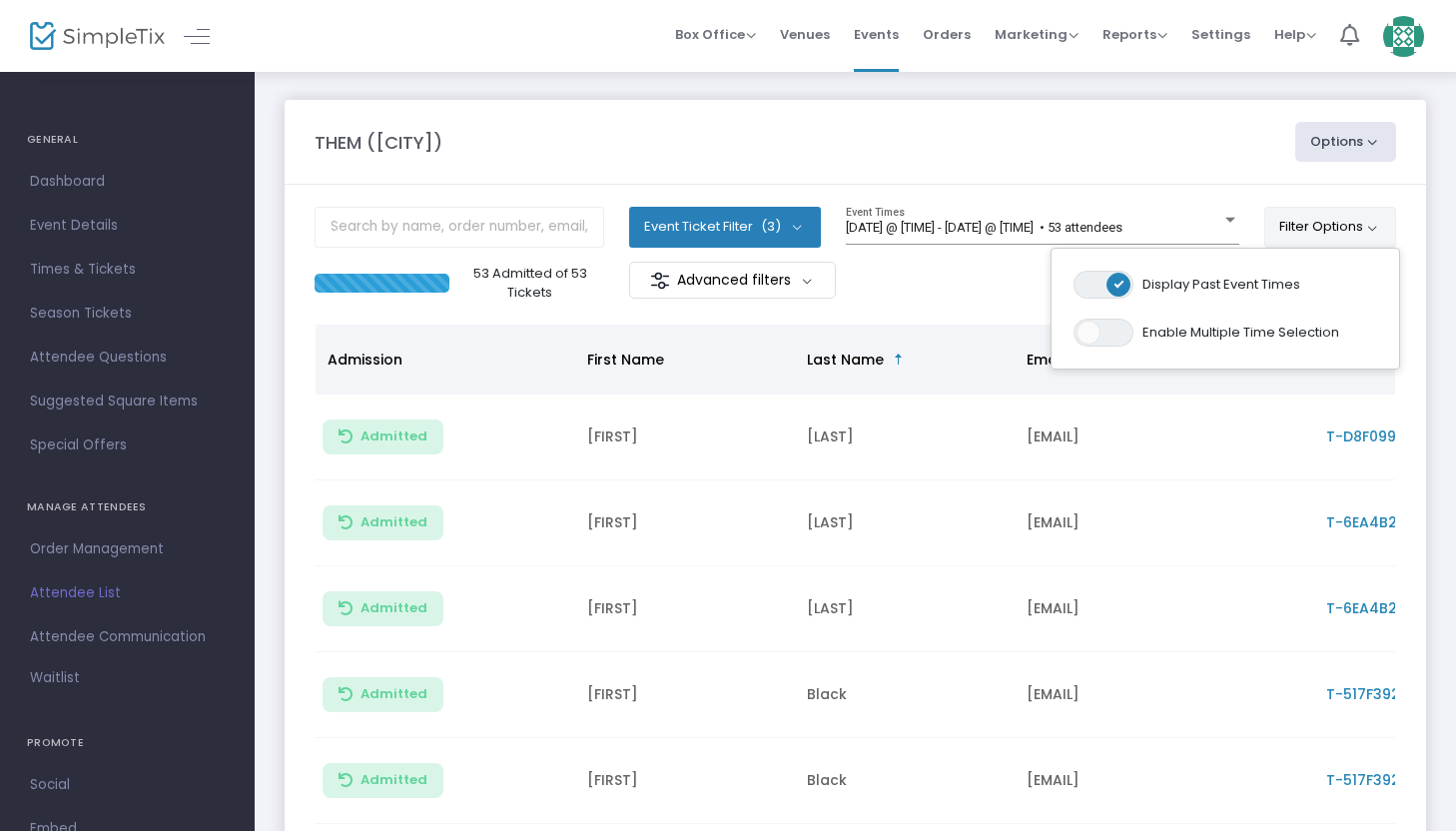 click on "53 Admitted of 53 Tickets   Advanced filters" 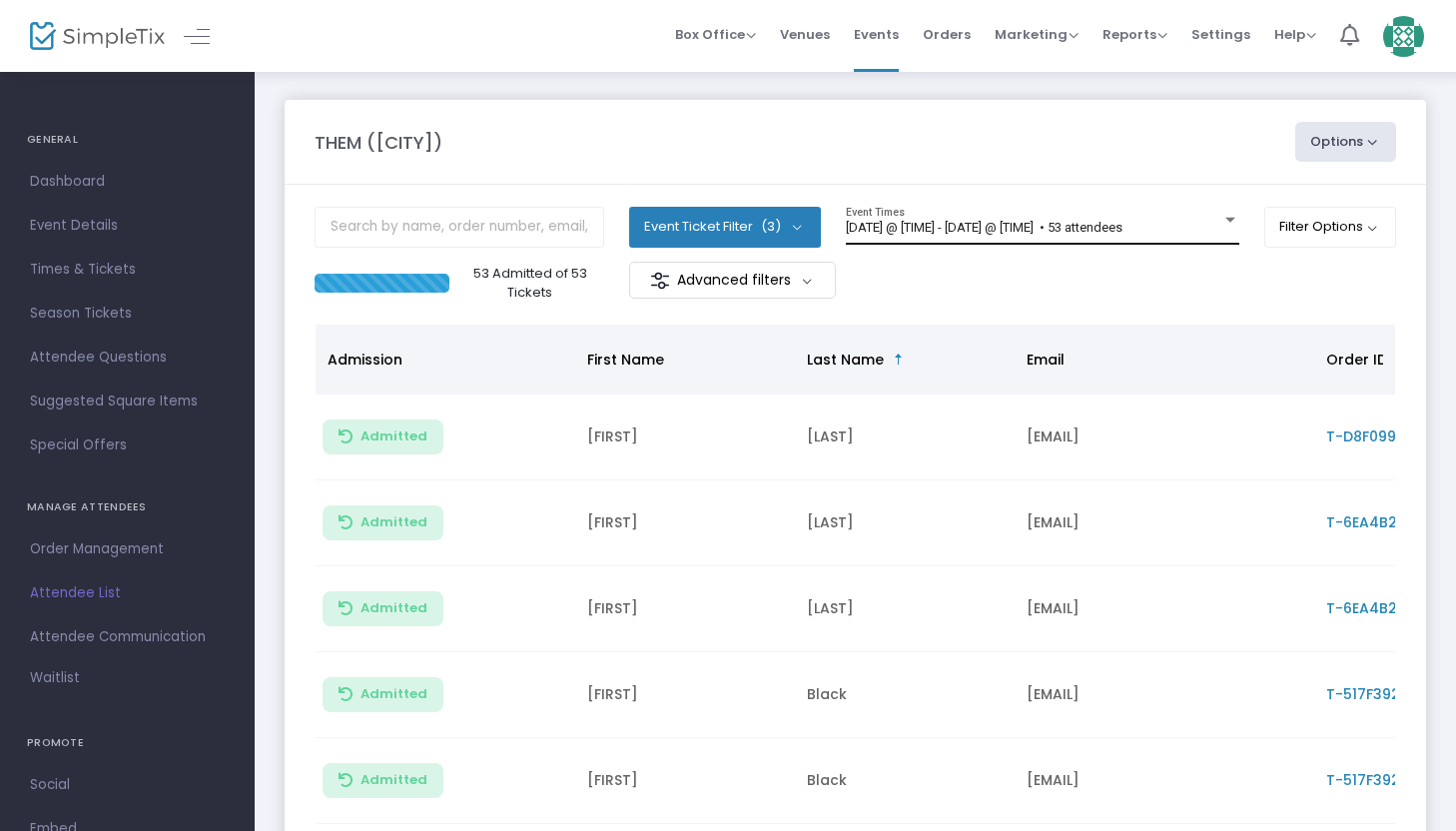 click on "8/2/2025 @ 7:30 PM - 8/2/2025 @ 9:00 PM   • 53 attendees Event Times" 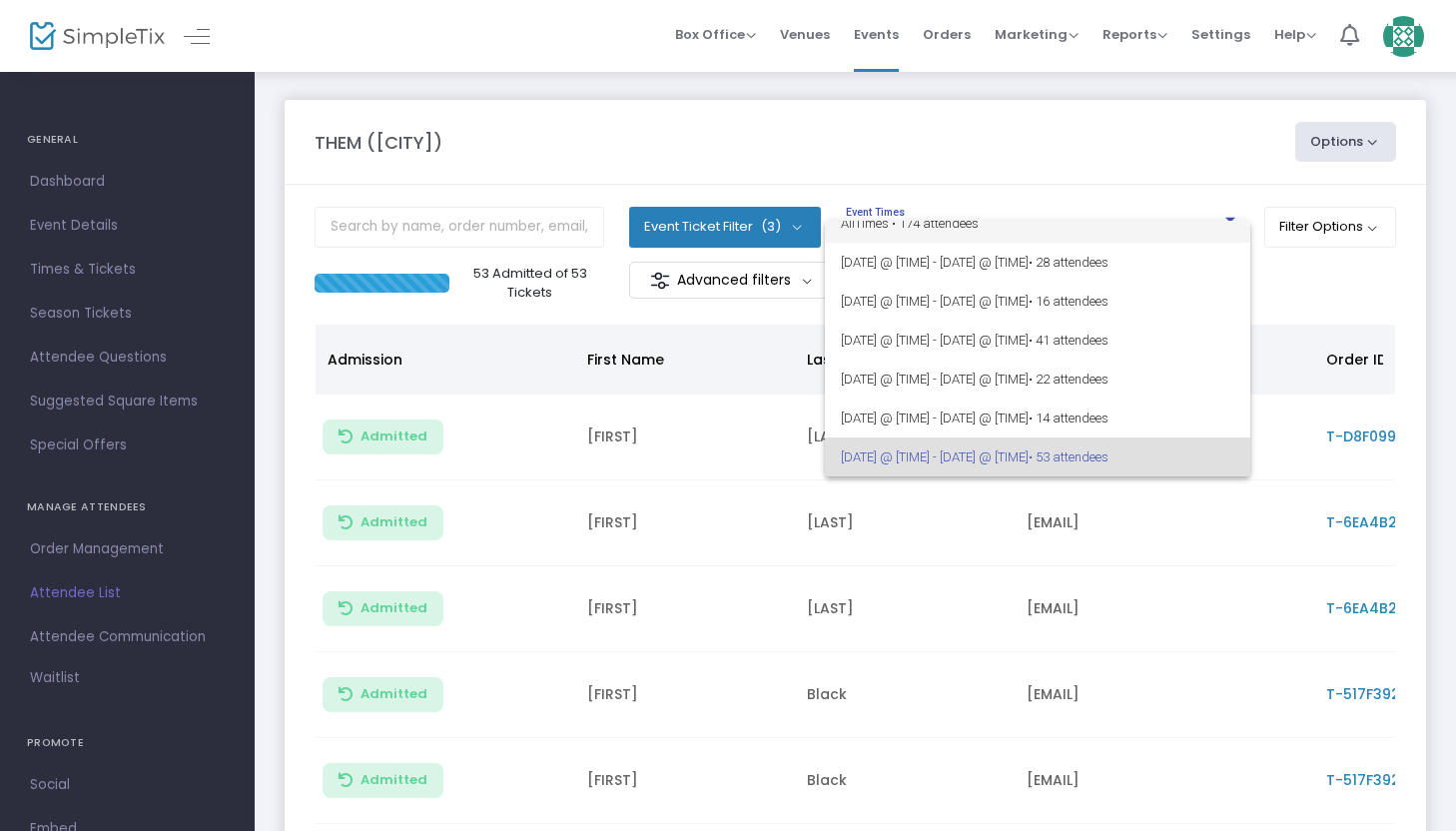 scroll, scrollTop: 2, scrollLeft: 0, axis: vertical 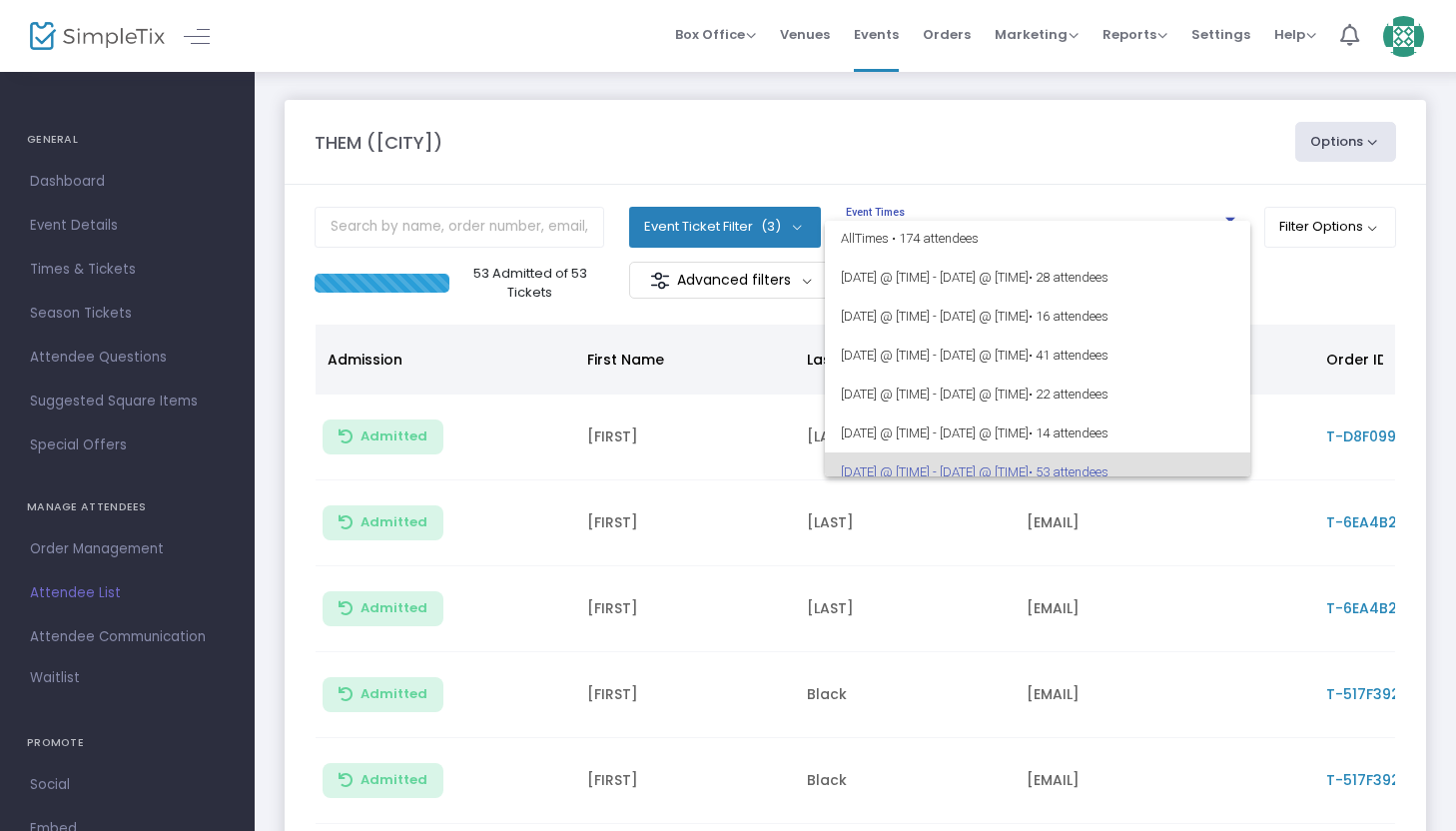click at bounding box center (728, 416) 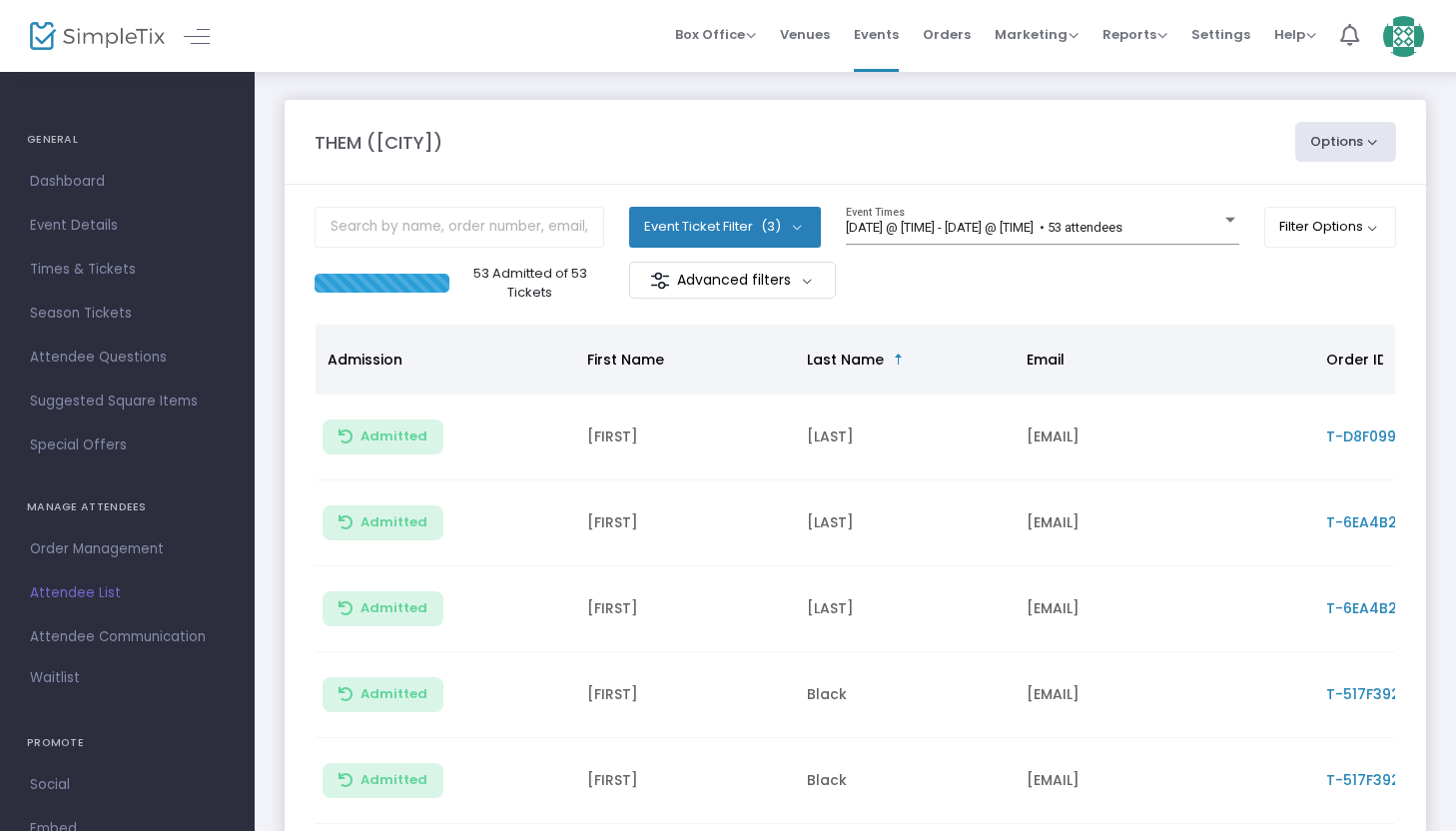 click on "Options" 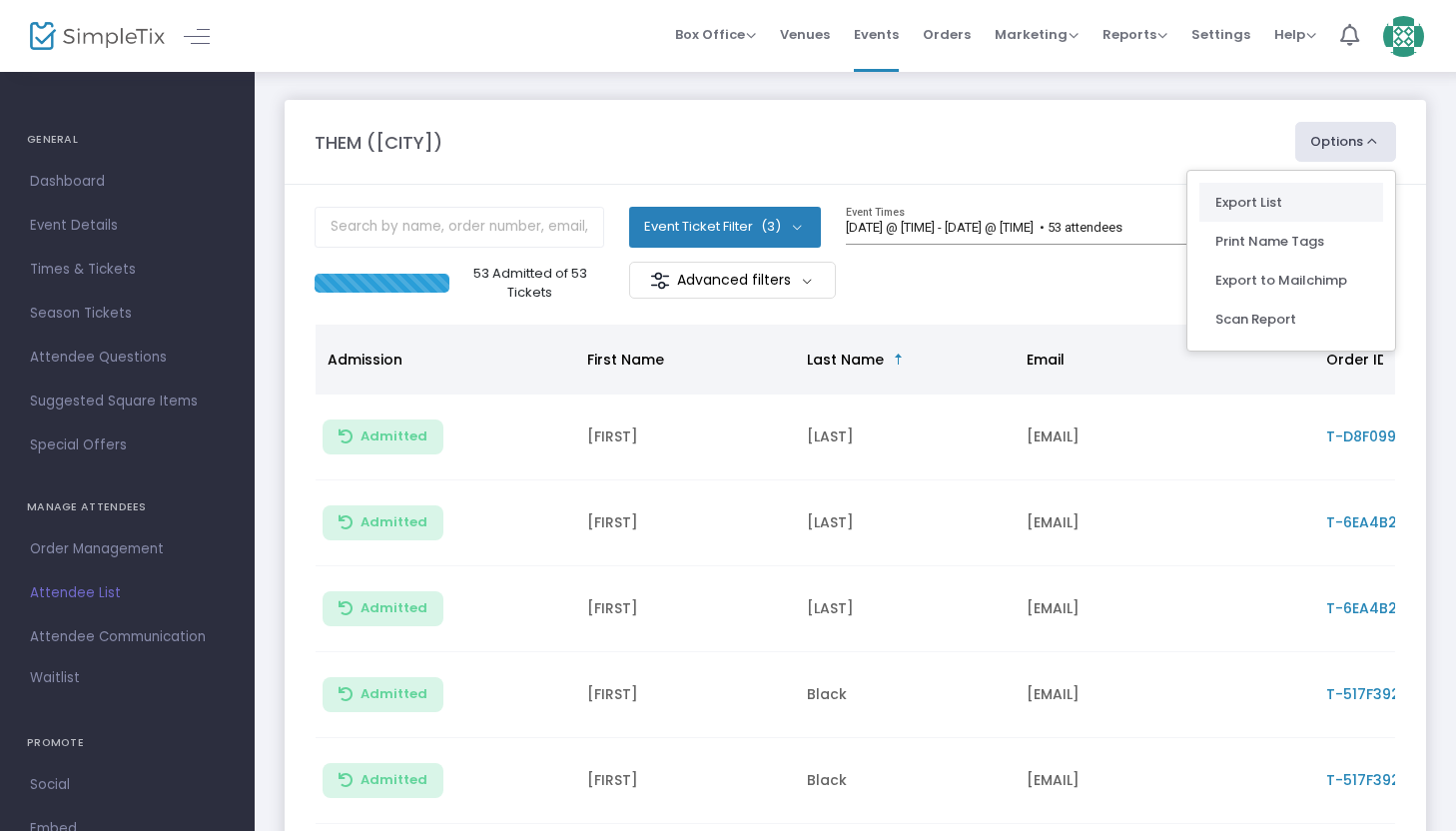 click on "Export List" 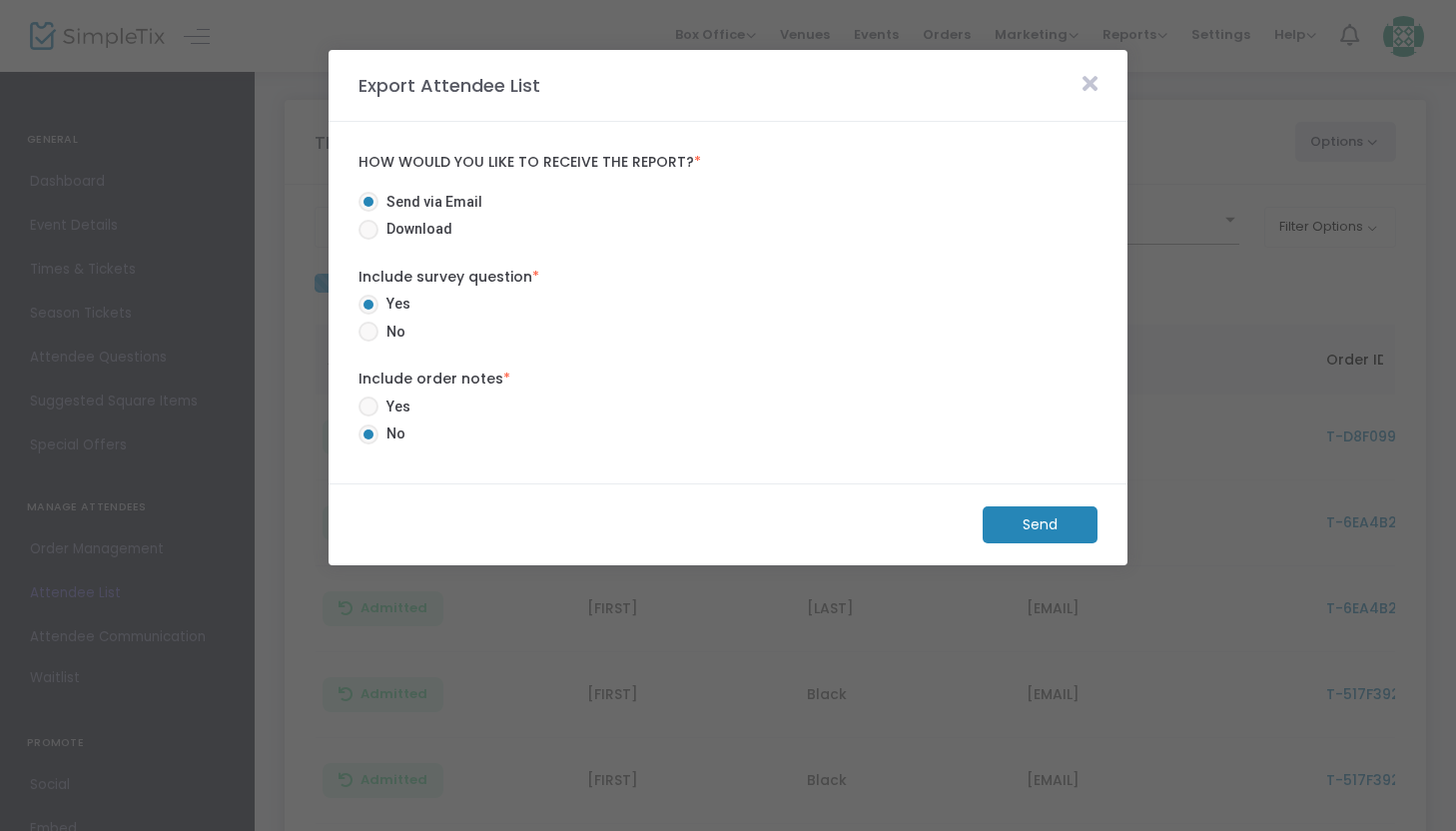 click at bounding box center (368, 230) 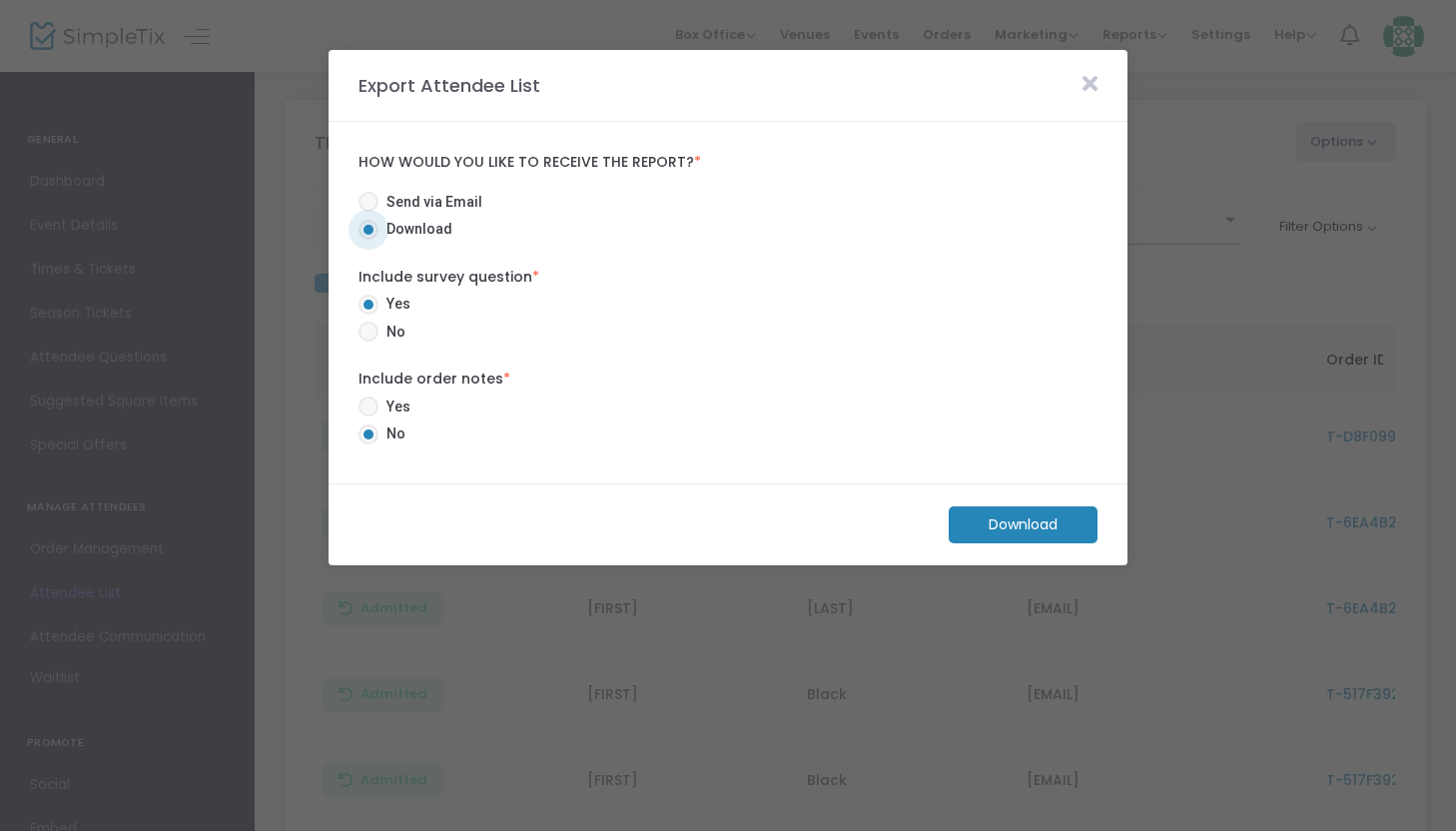 click on "Download" 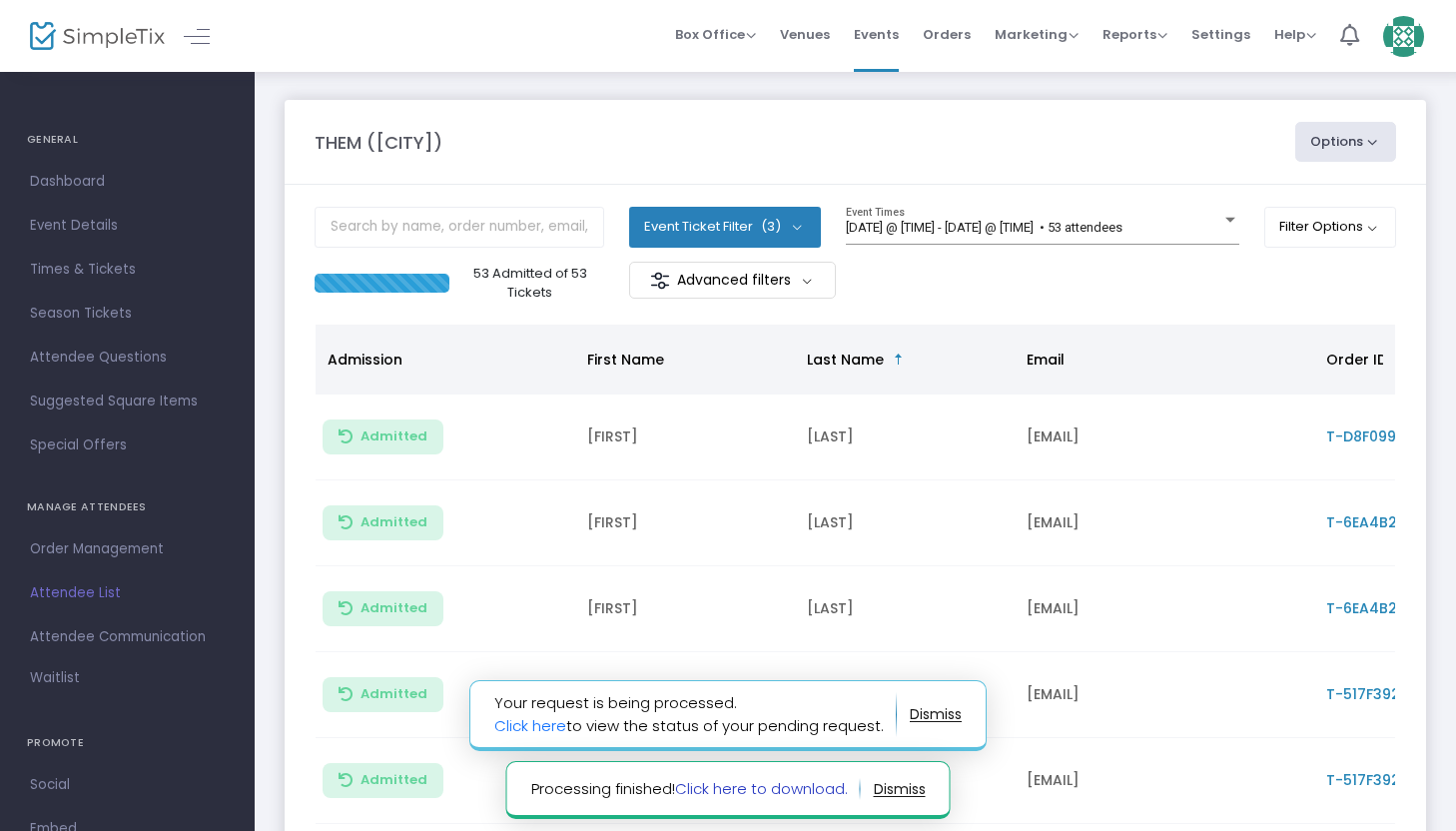 click on "Click here to download." 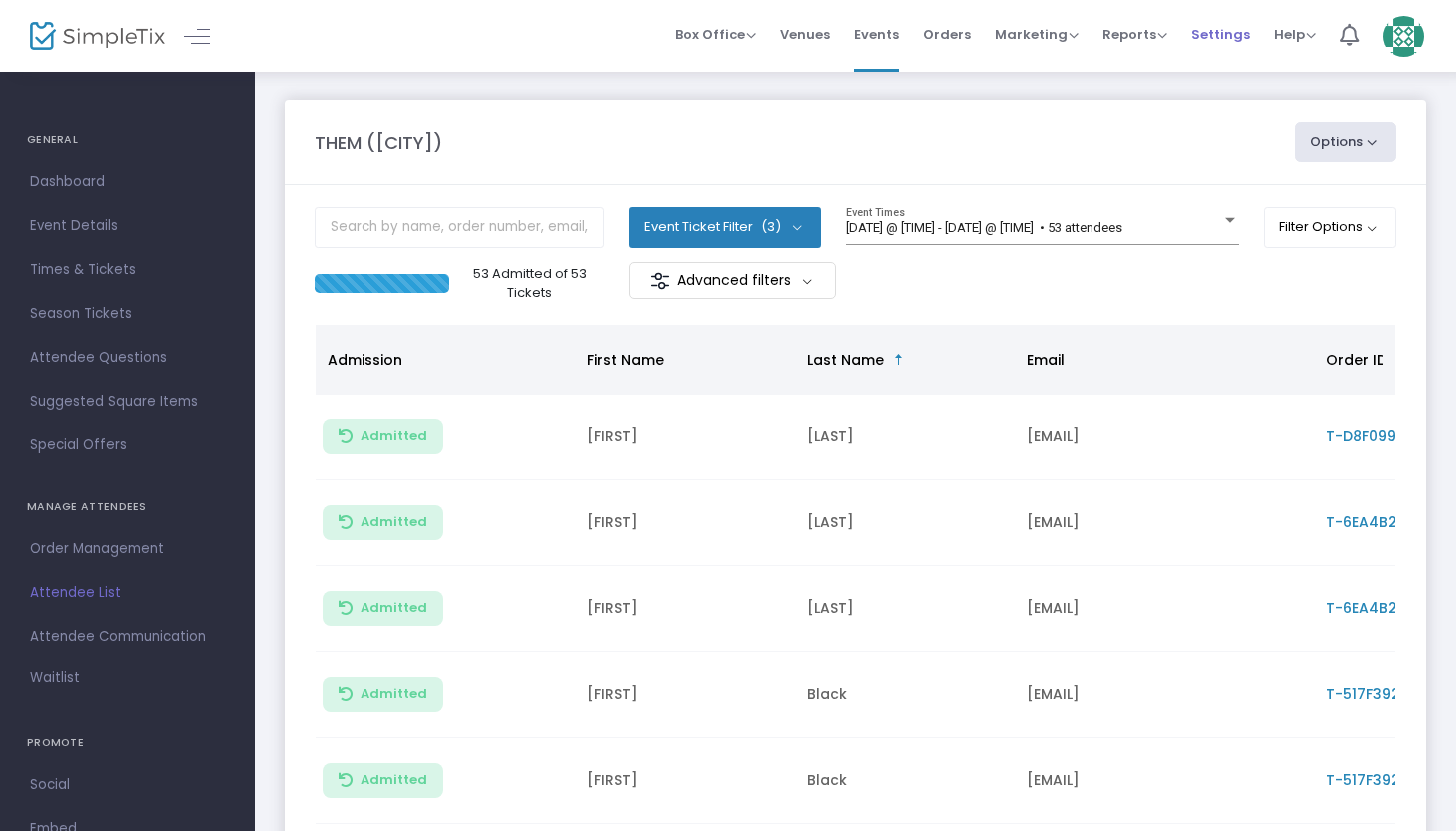 click on "Settings" at bounding box center [1220, 36] 